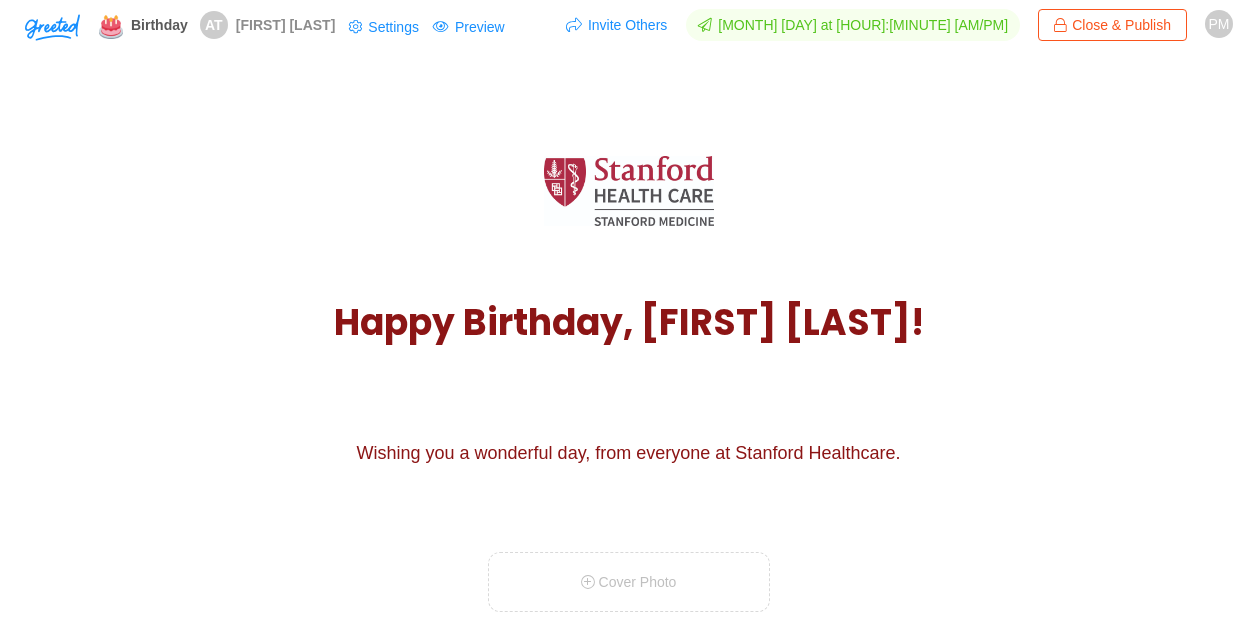 scroll, scrollTop: 665, scrollLeft: 0, axis: vertical 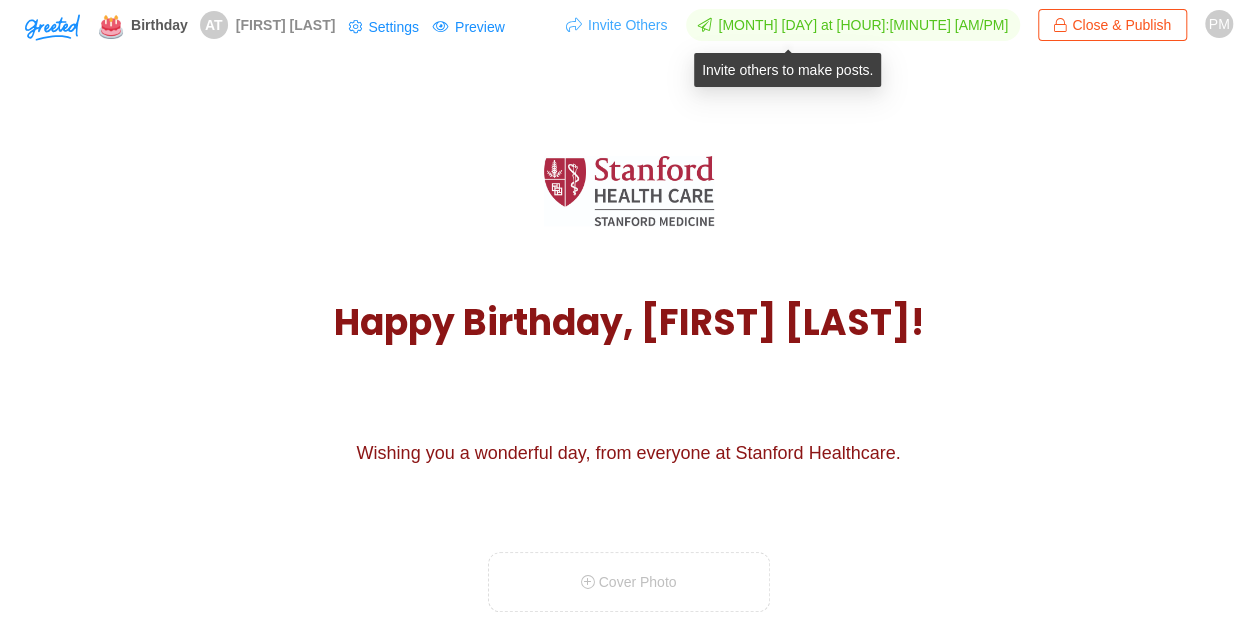click on "Invite Others" at bounding box center (616, 25) 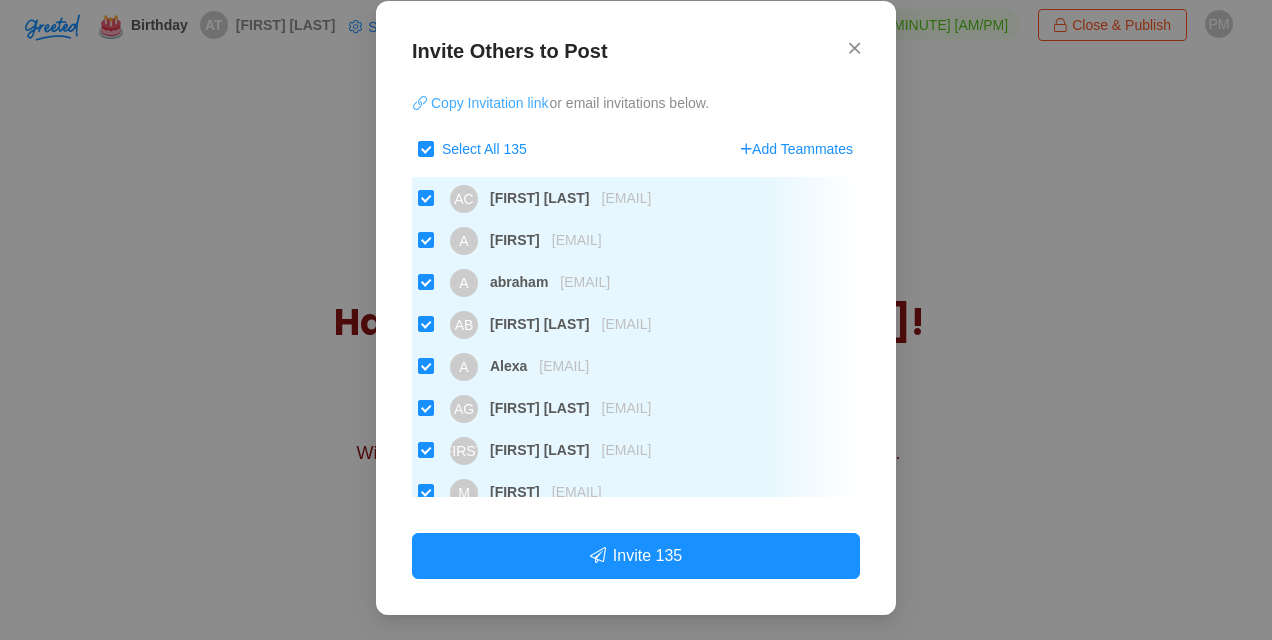 click on "Copy Invitation link" at bounding box center [481, 103] 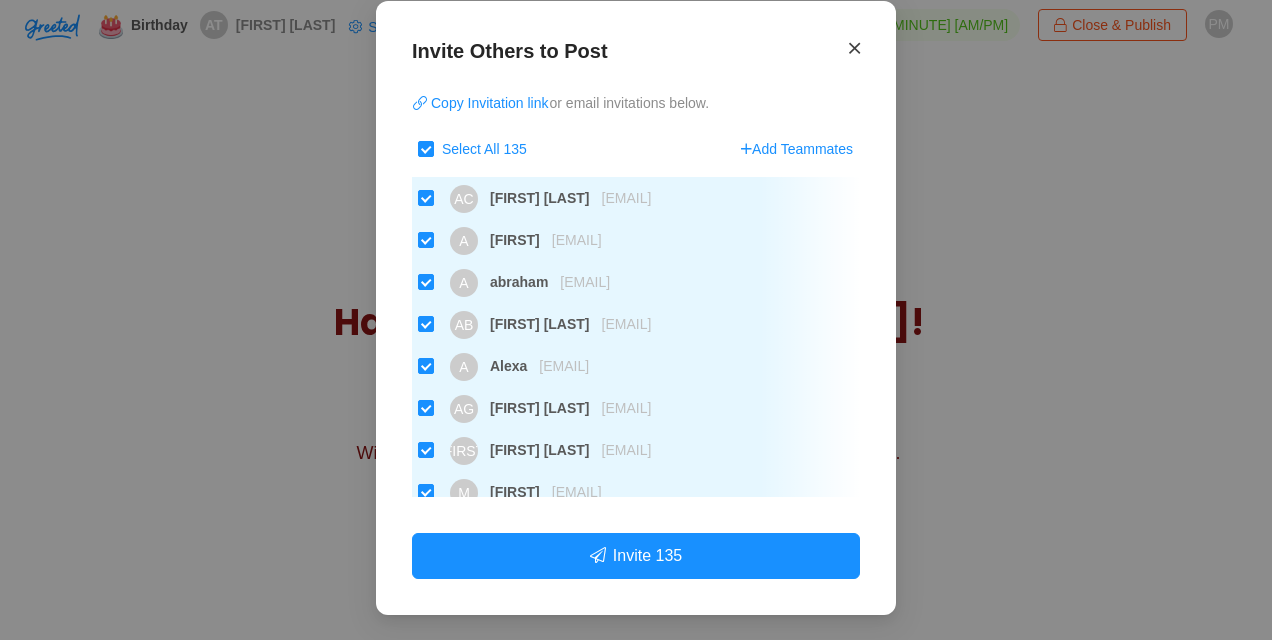 click at bounding box center (854, 48) 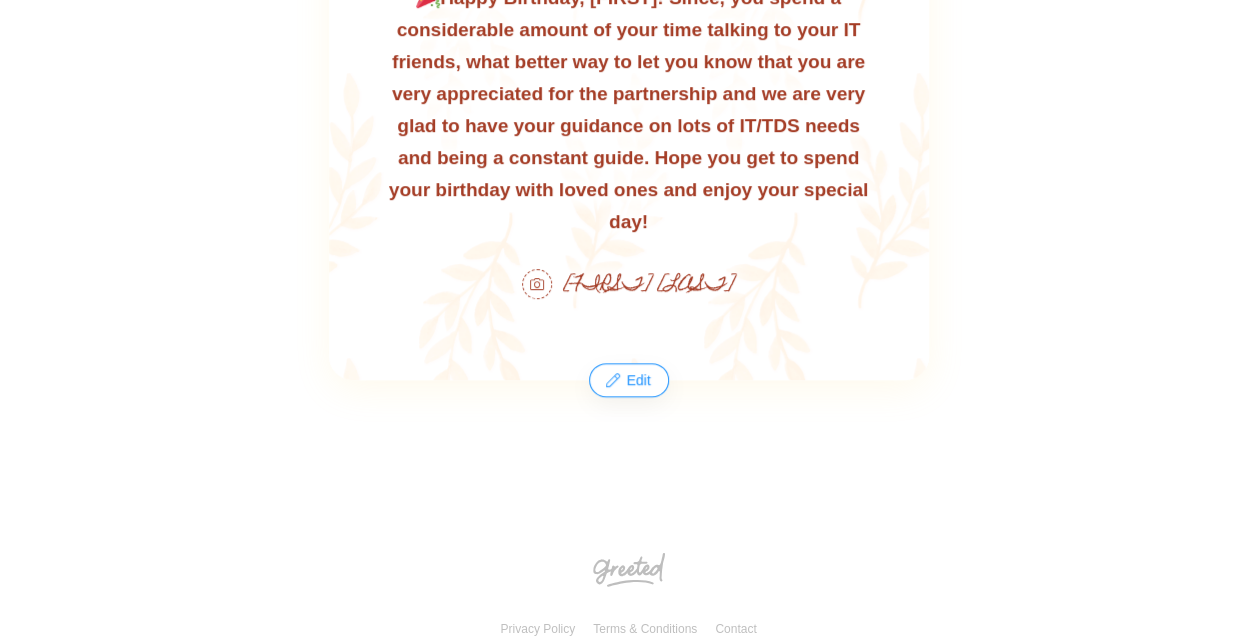 scroll, scrollTop: 805, scrollLeft: 0, axis: vertical 